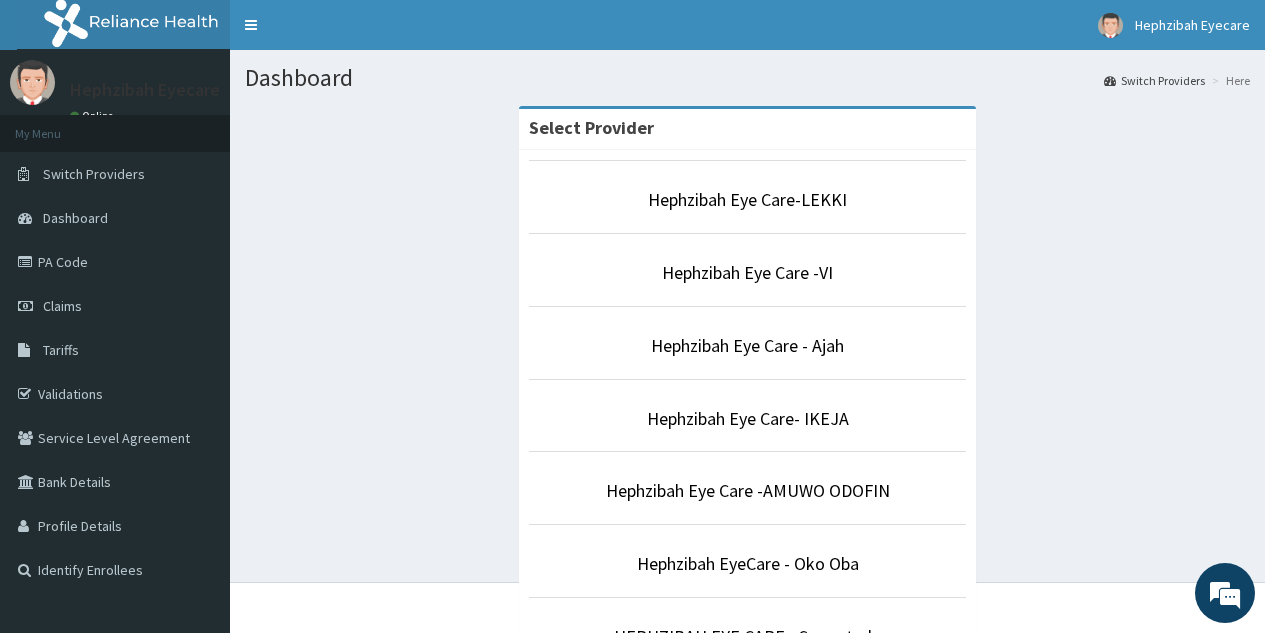 scroll, scrollTop: 0, scrollLeft: 0, axis: both 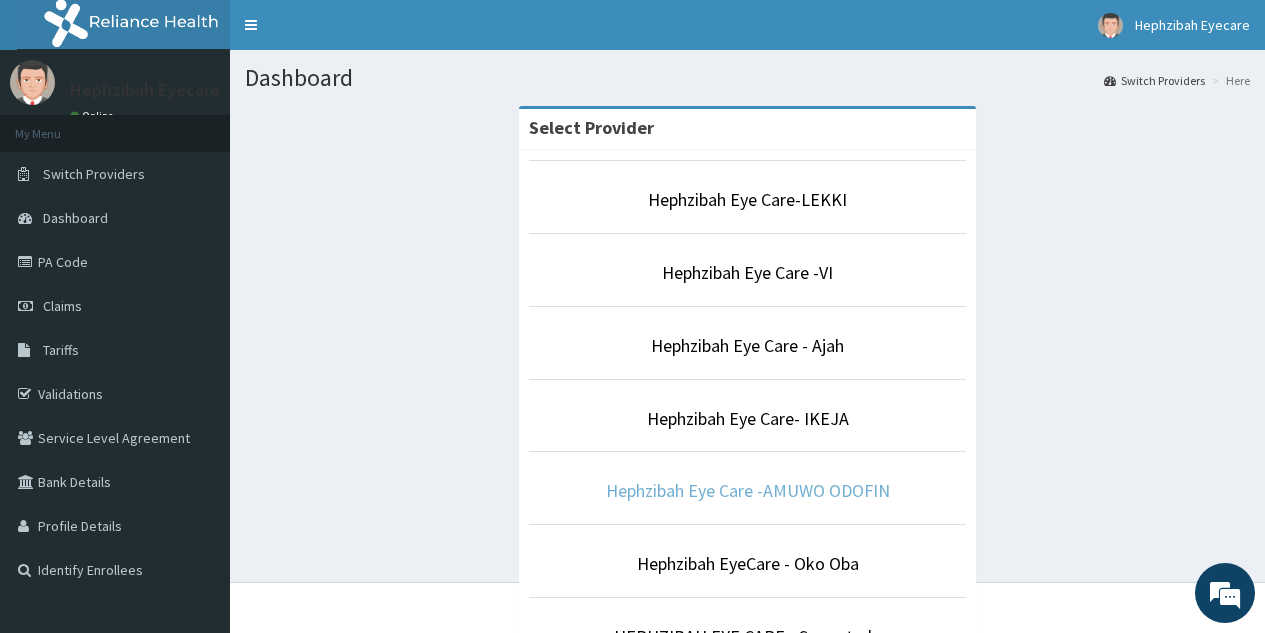 click on "Hephzibah Eye Care -AMUWO ODOFIN" at bounding box center [748, 490] 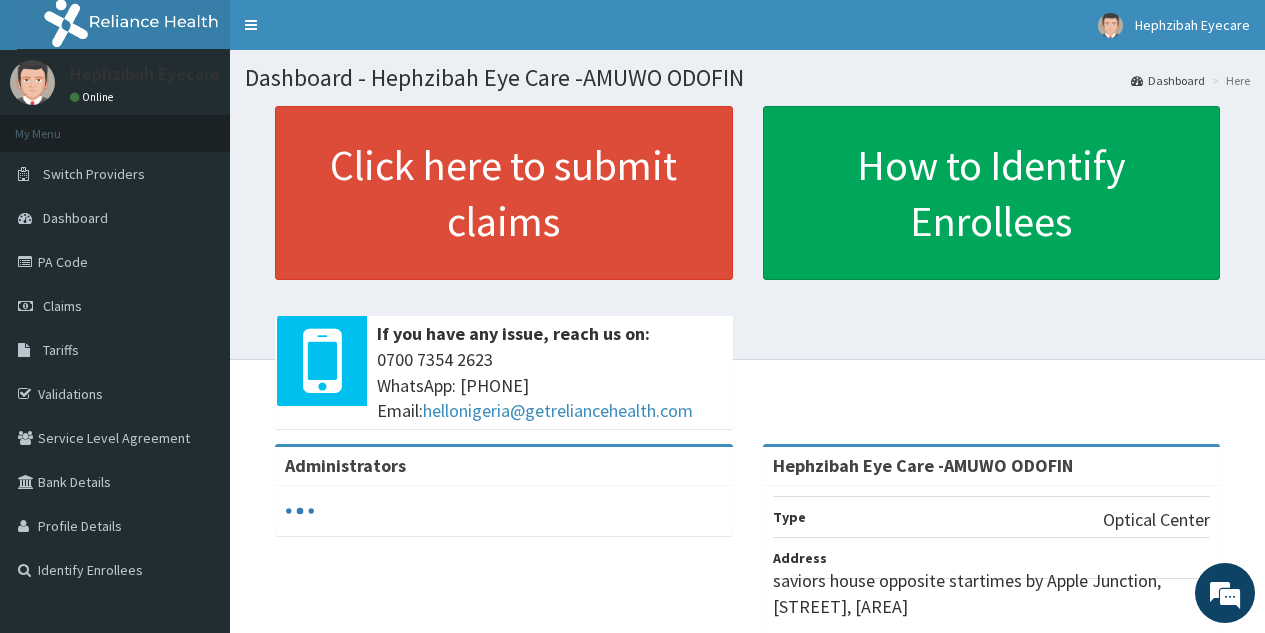 scroll, scrollTop: 0, scrollLeft: 0, axis: both 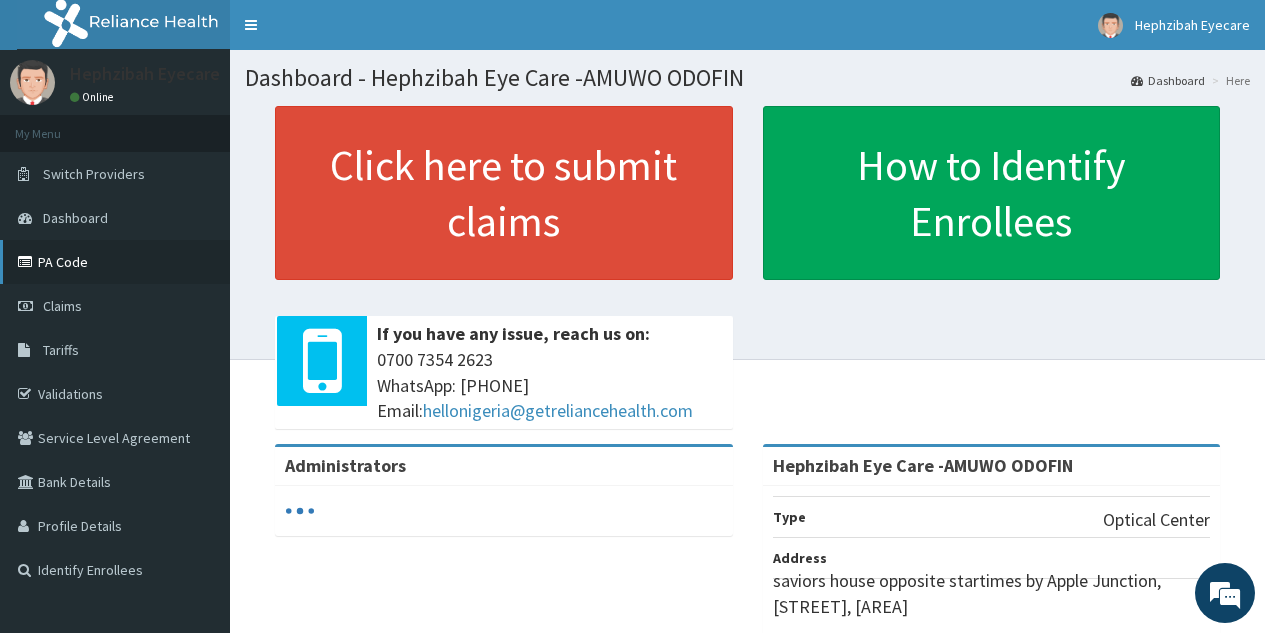 click on "PA Code" at bounding box center (115, 262) 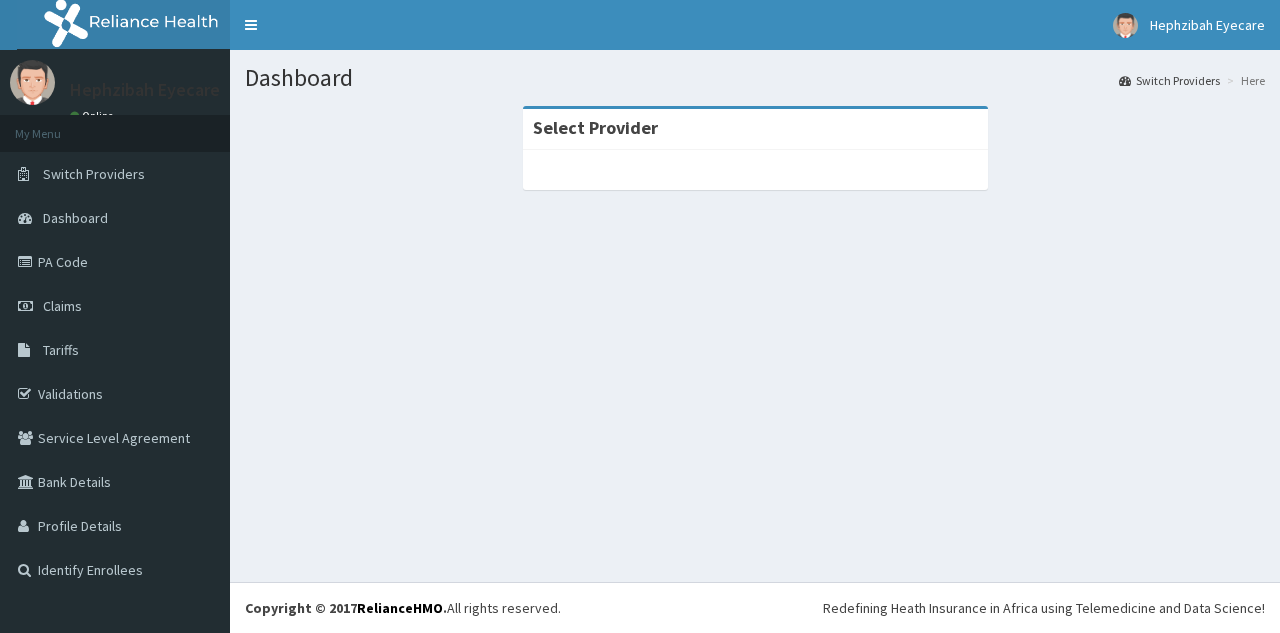 scroll, scrollTop: 0, scrollLeft: 0, axis: both 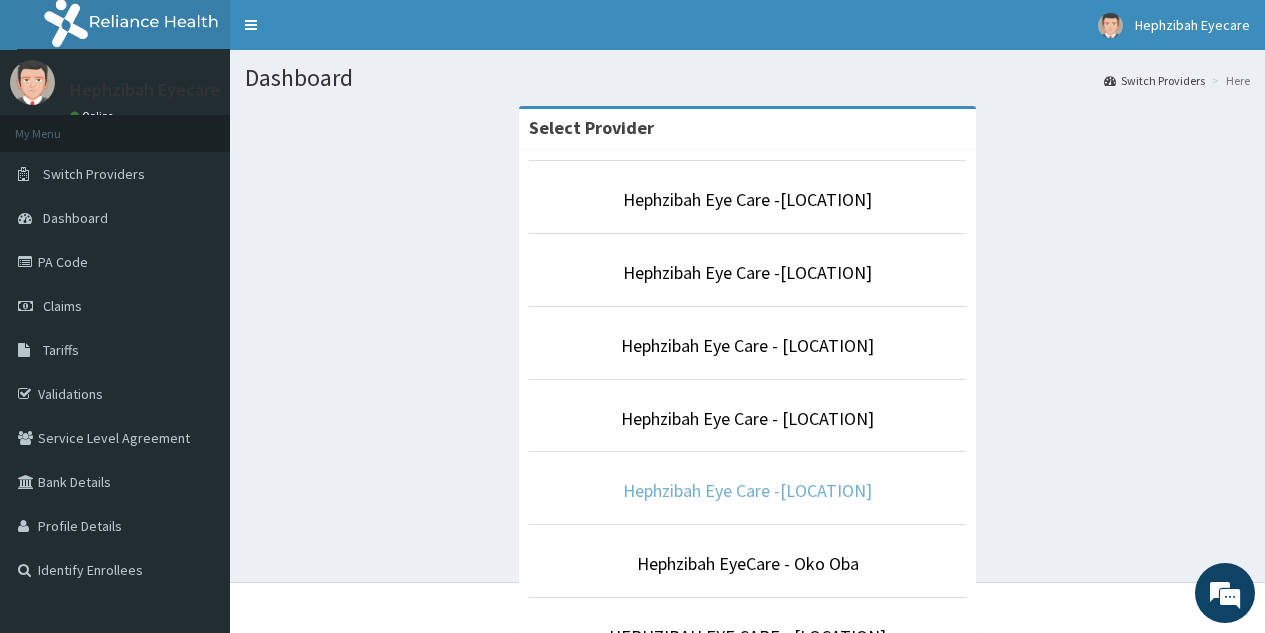 click on "Hephzibah Eye Care -AMUWO ODOFIN" at bounding box center [747, 490] 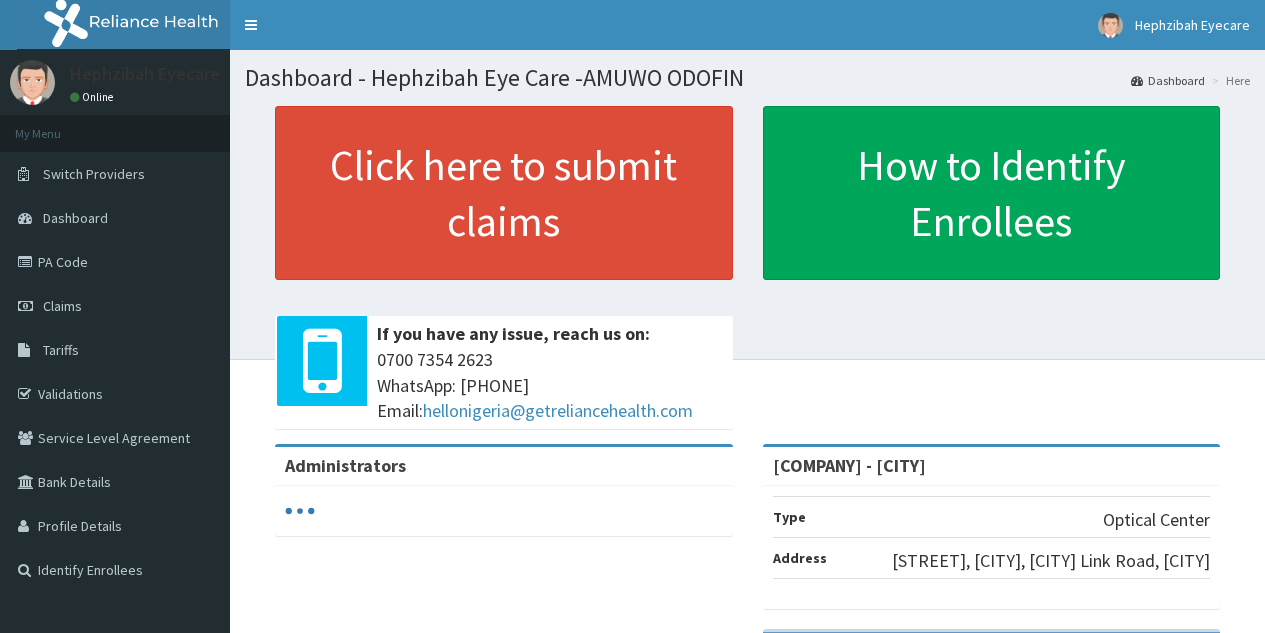 scroll, scrollTop: 0, scrollLeft: 0, axis: both 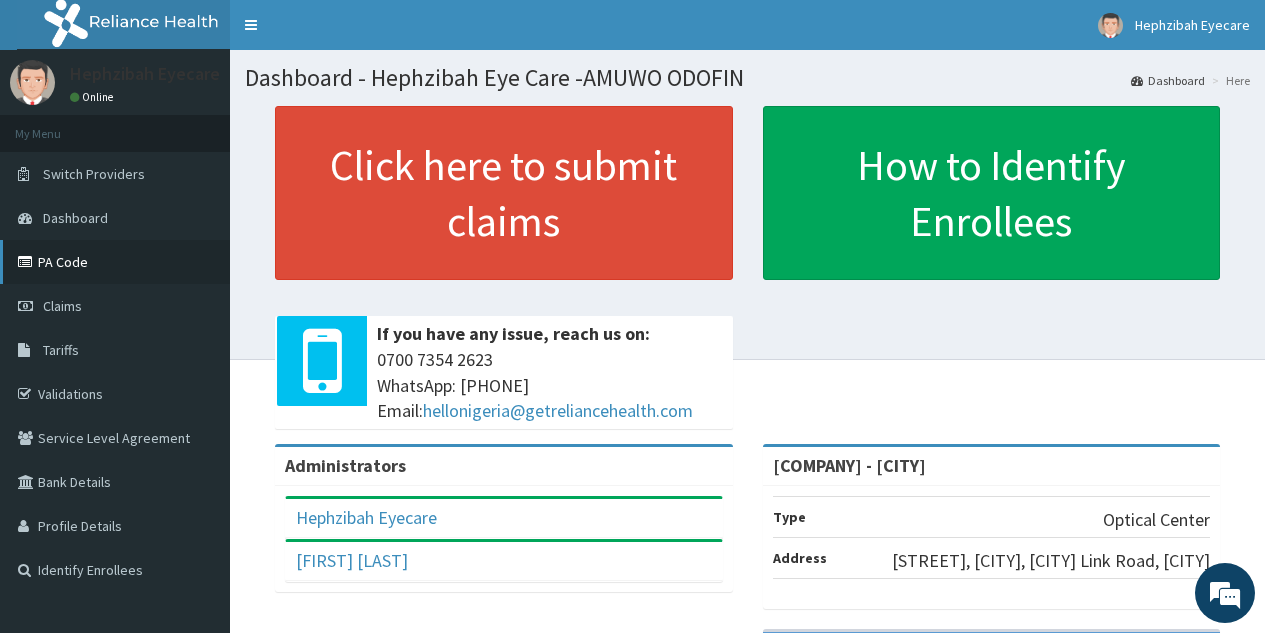 click on "PA Code" at bounding box center (115, 262) 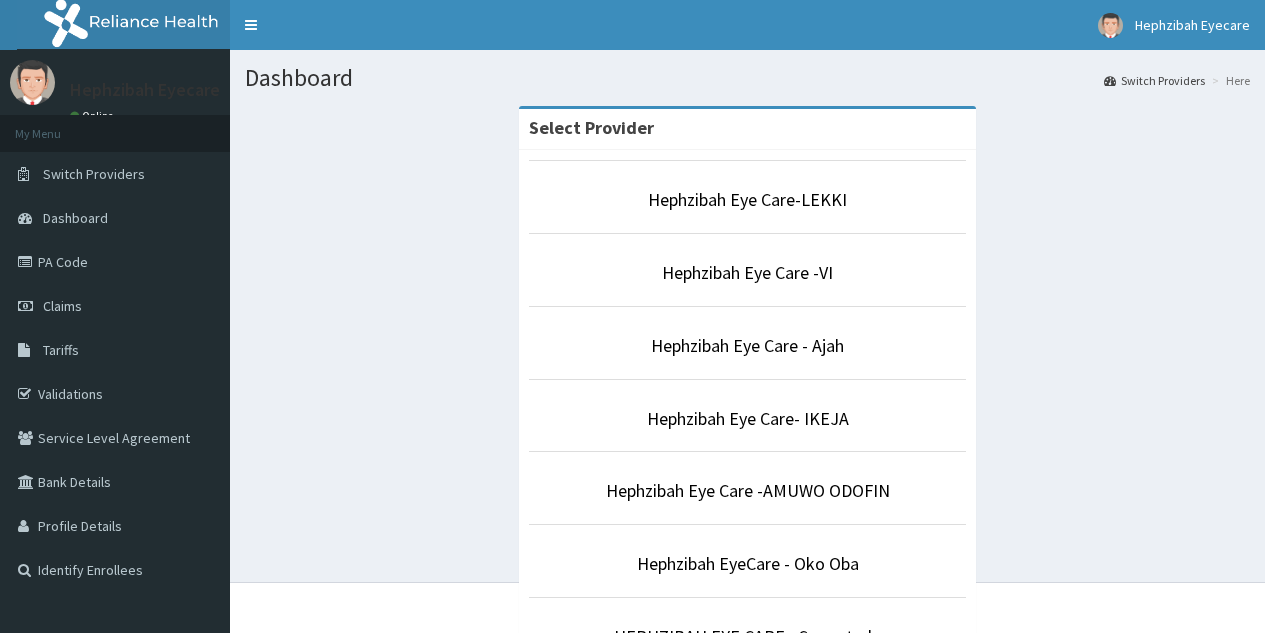 scroll, scrollTop: 0, scrollLeft: 0, axis: both 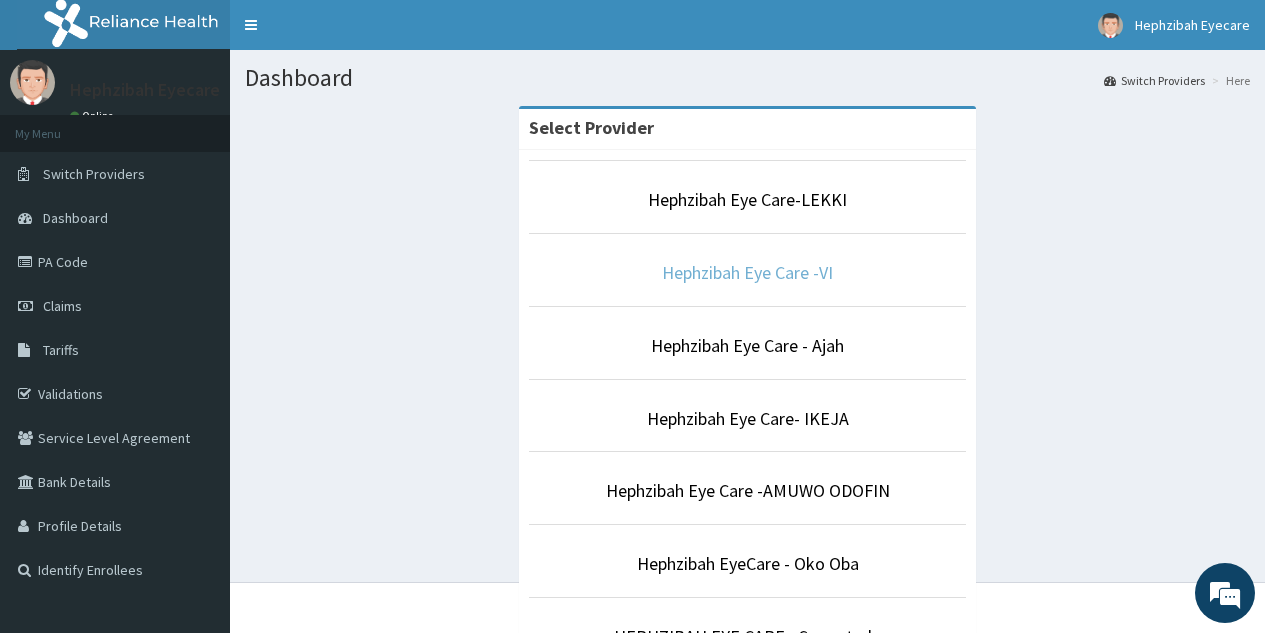 click on "Hephzibah Eye Care -VI" at bounding box center [747, 272] 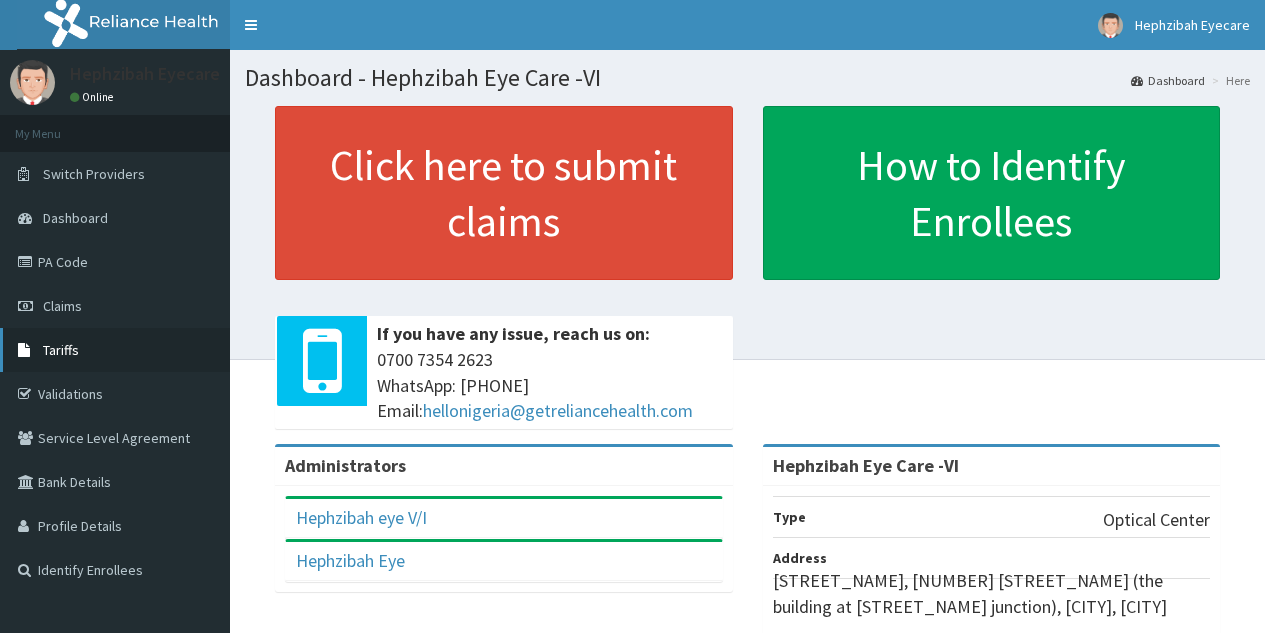 scroll, scrollTop: 0, scrollLeft: 0, axis: both 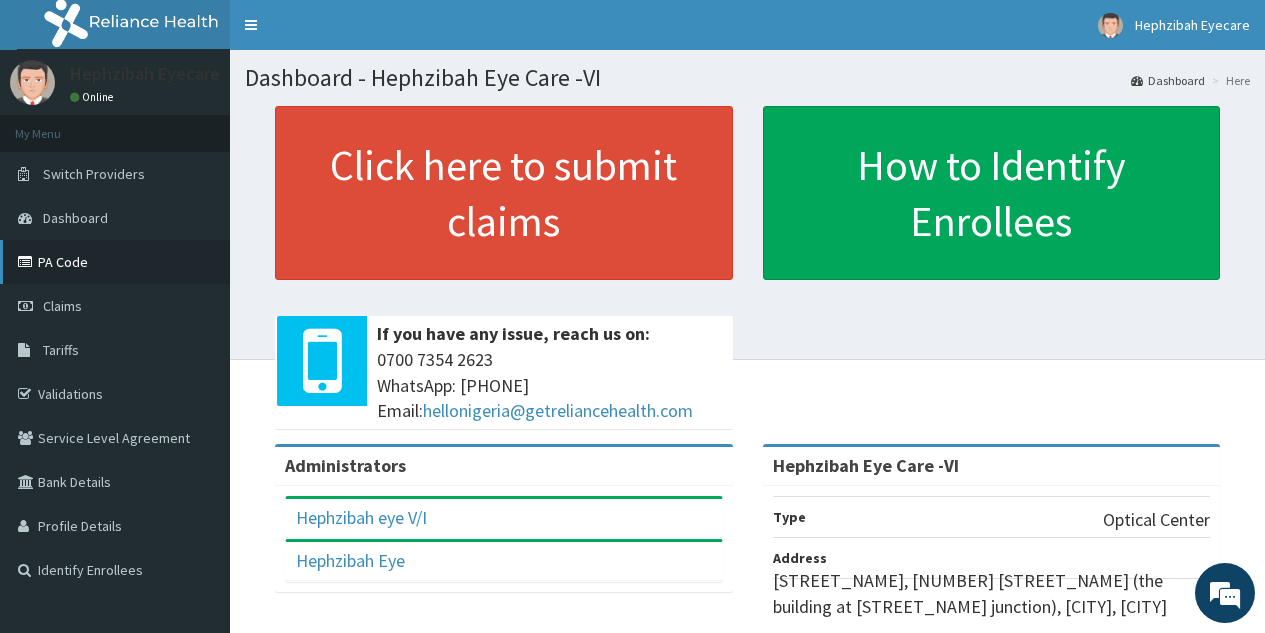 click on "PA Code" at bounding box center (115, 262) 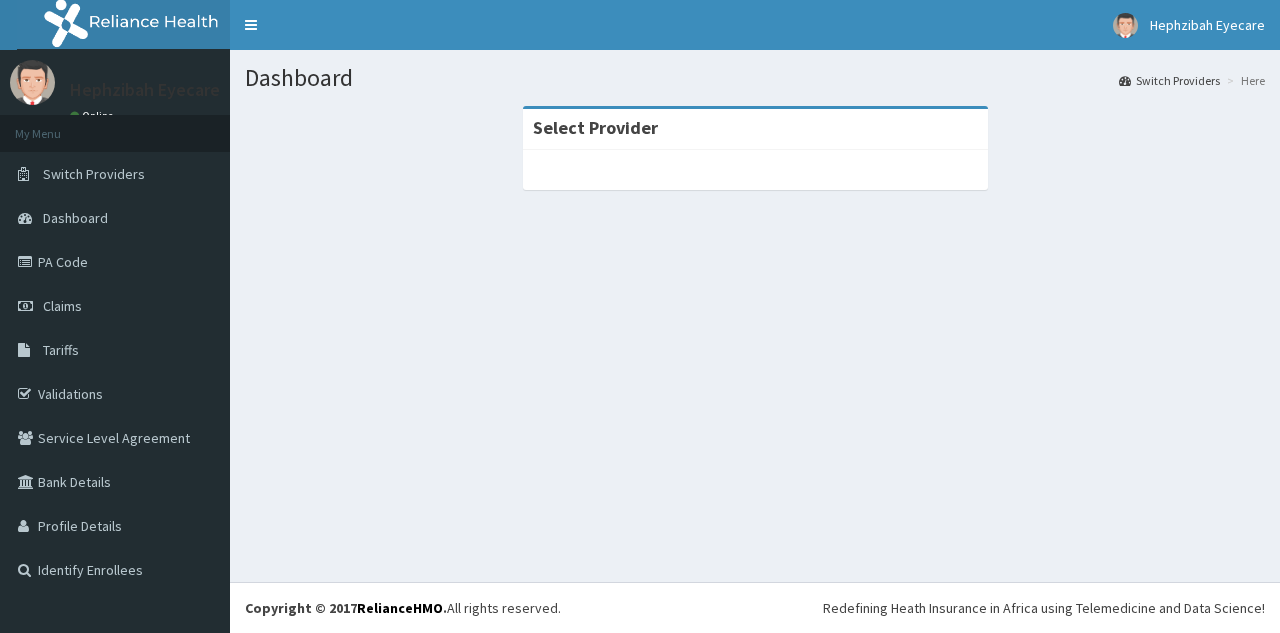 scroll, scrollTop: 0, scrollLeft: 0, axis: both 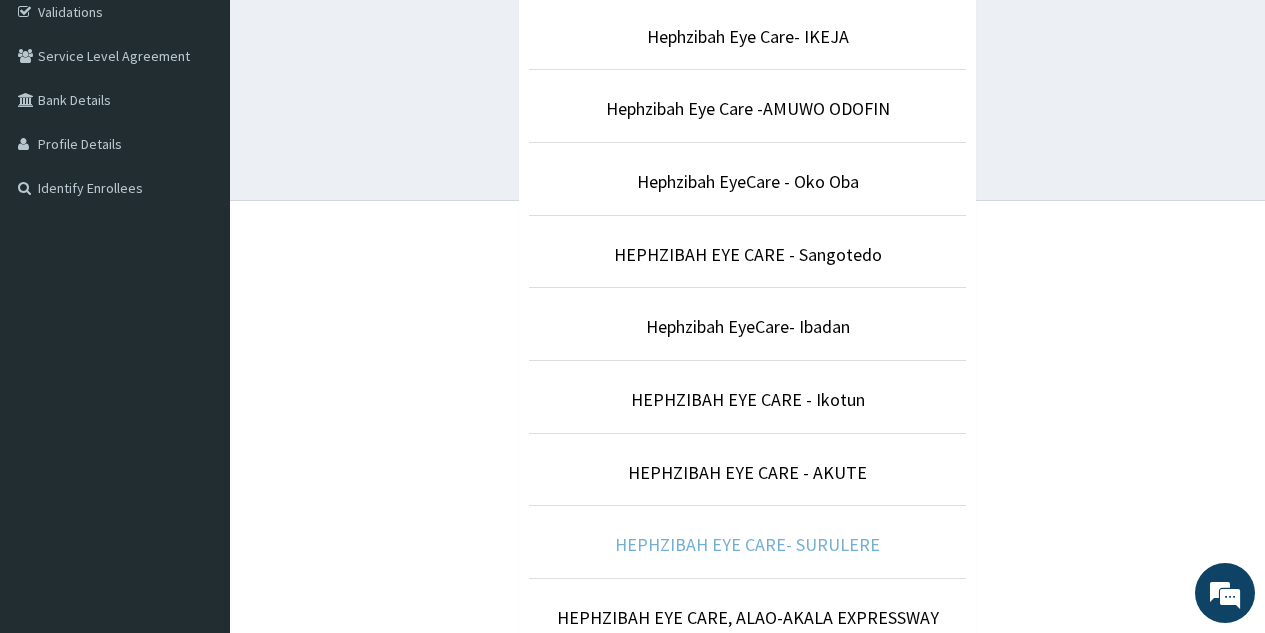 click on "HEPHZIBAH EYE CARE- SURULERE" at bounding box center [747, 544] 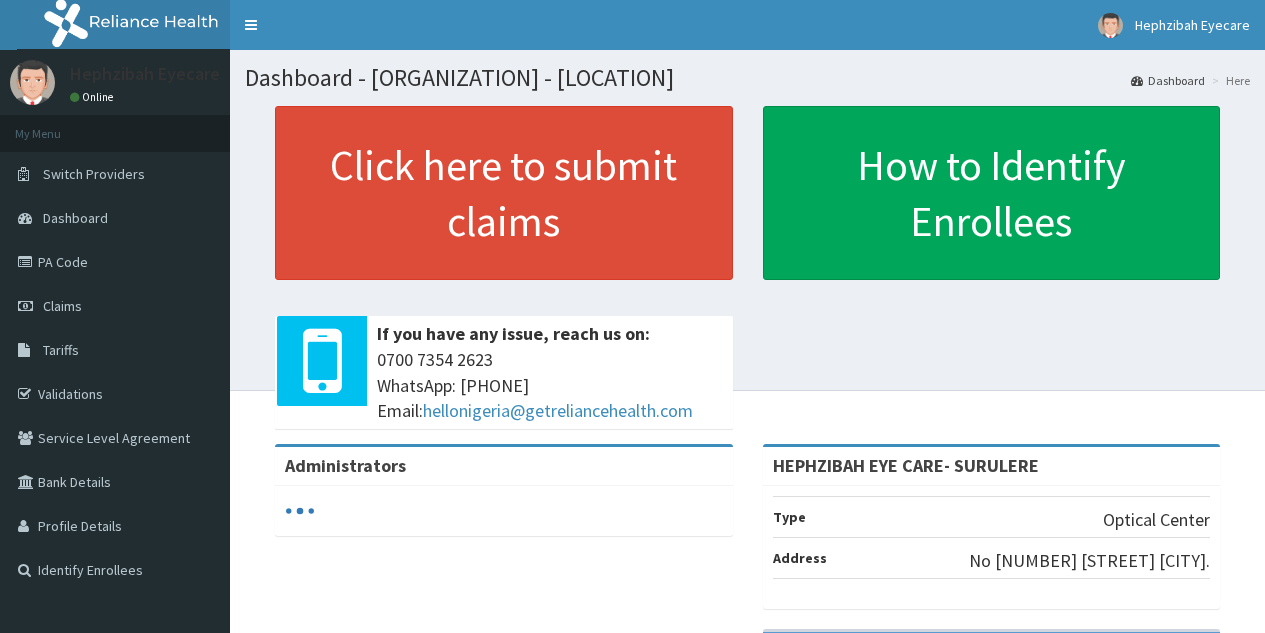 scroll, scrollTop: 0, scrollLeft: 0, axis: both 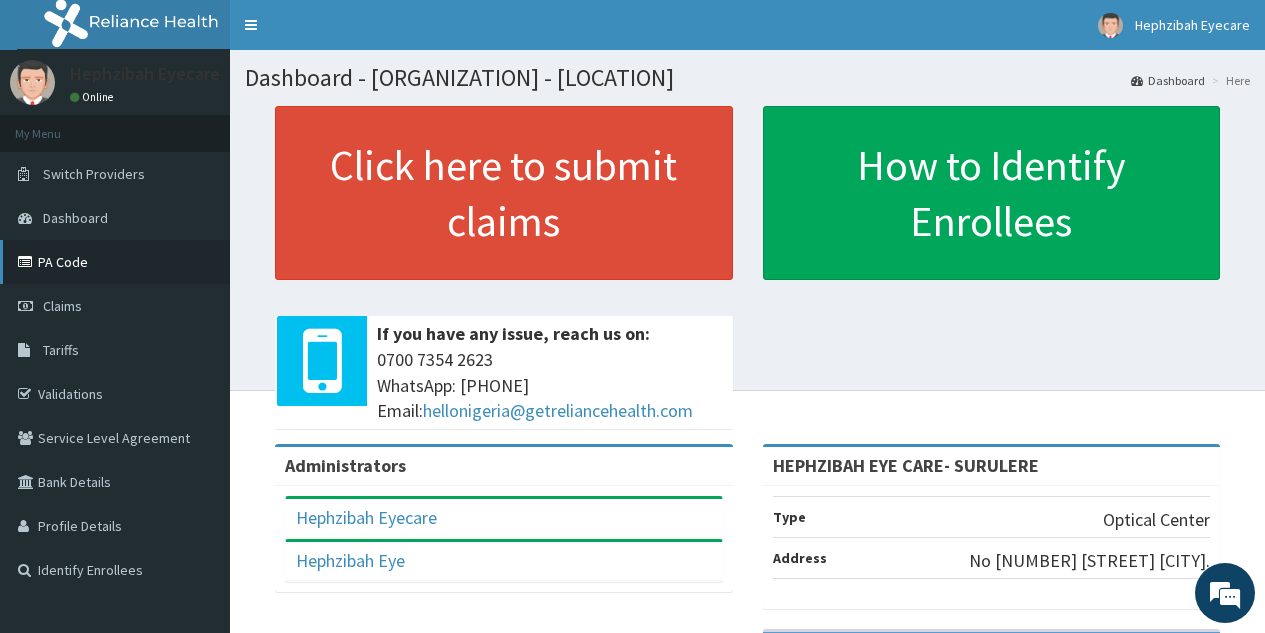 click on "PA Code" at bounding box center [115, 262] 